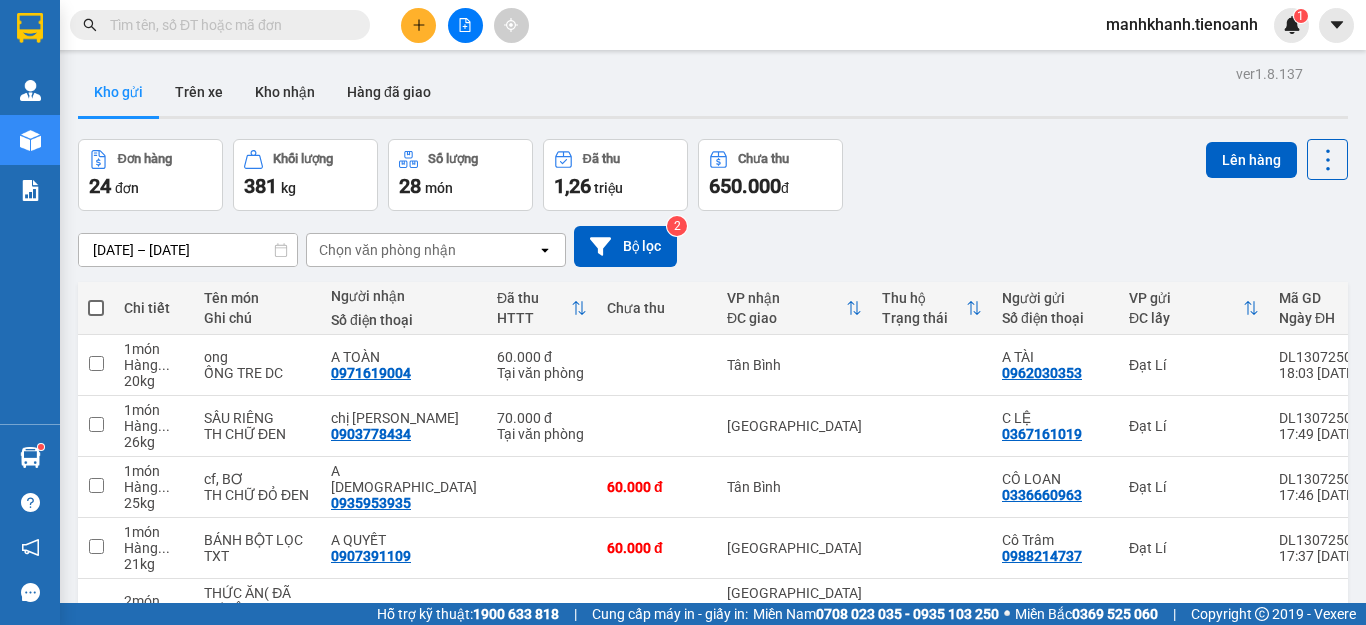 scroll, scrollTop: 0, scrollLeft: 0, axis: both 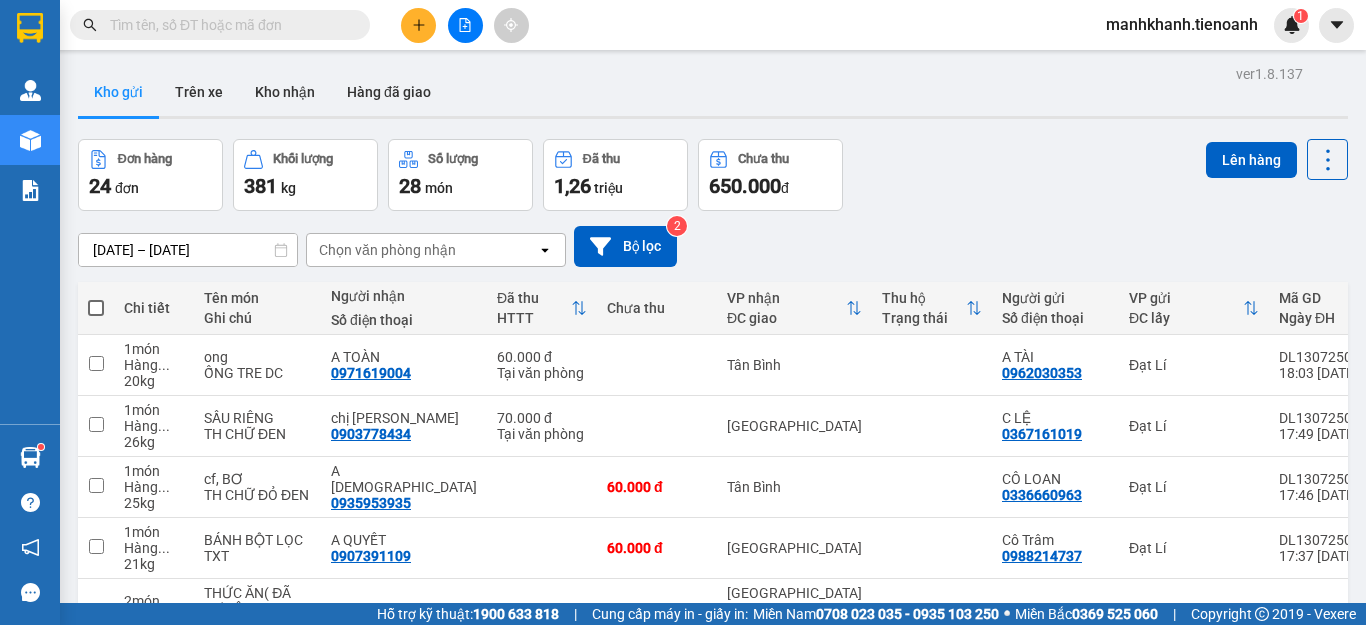 click at bounding box center (96, 308) 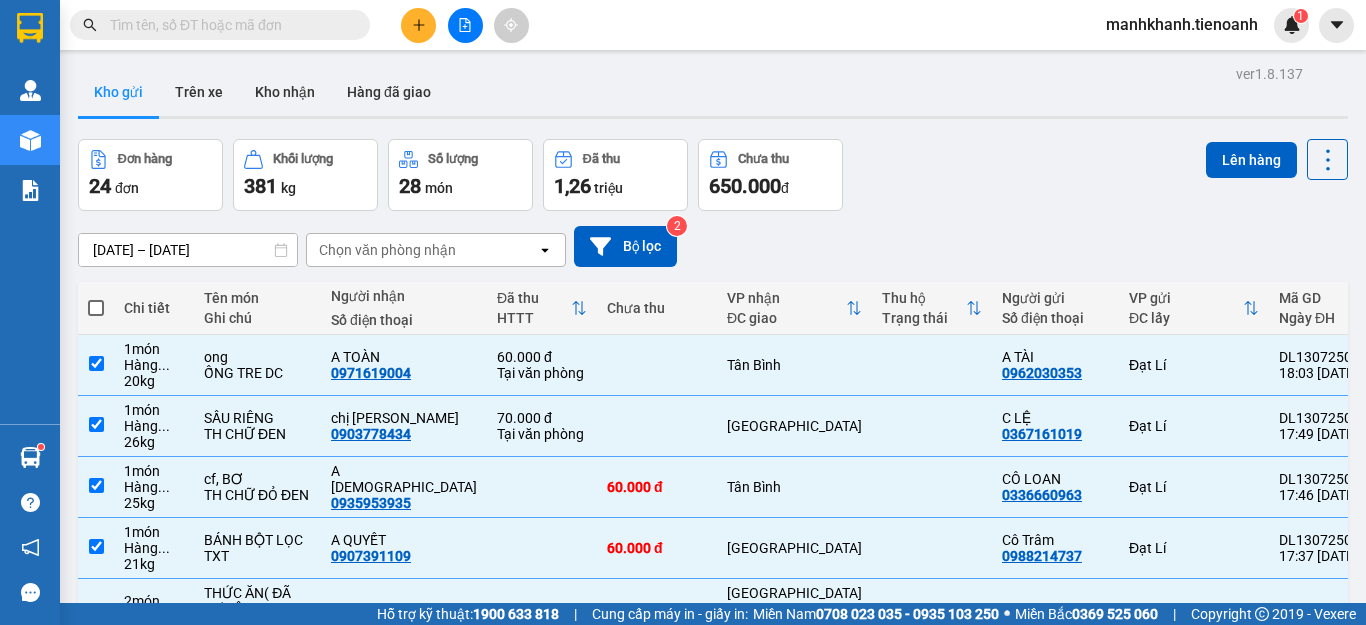 checkbox on "true" 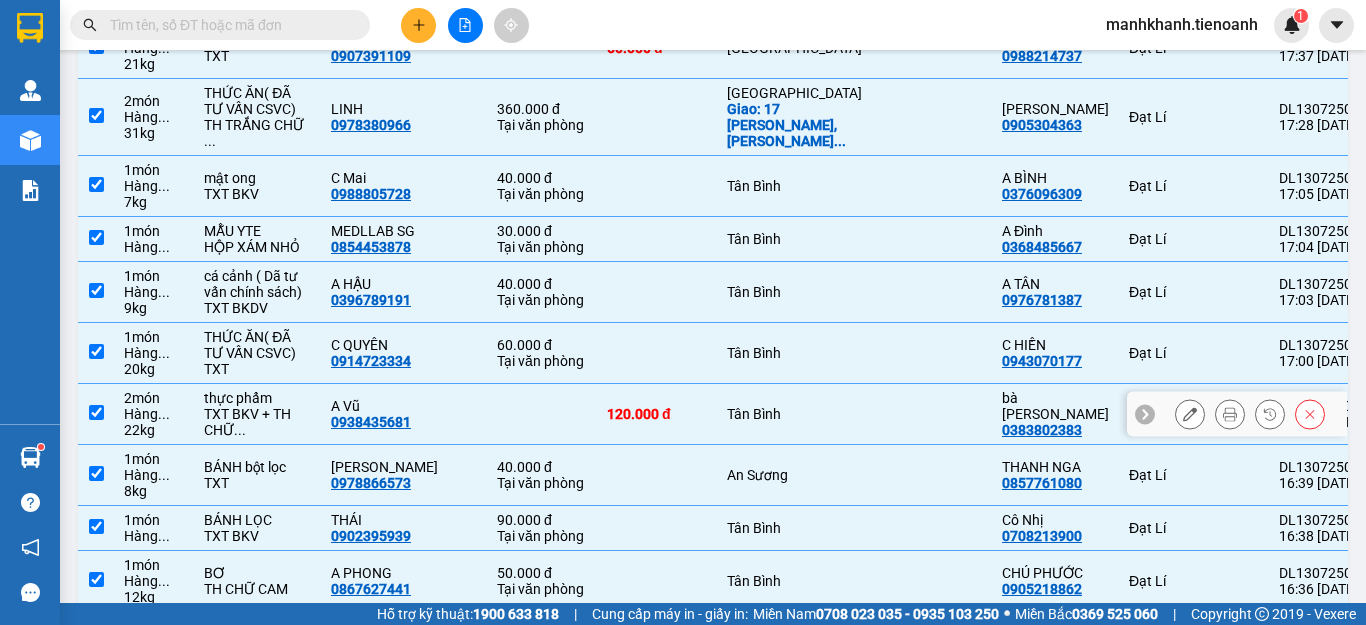scroll, scrollTop: 600, scrollLeft: 0, axis: vertical 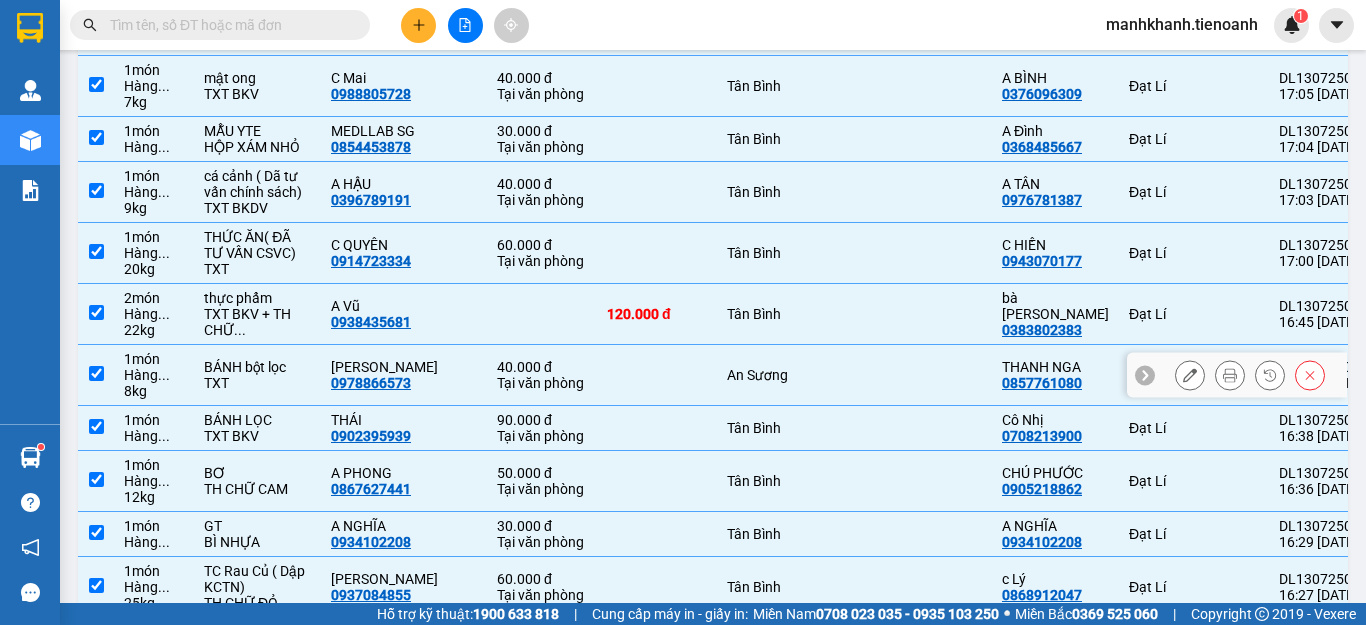 click at bounding box center (96, 373) 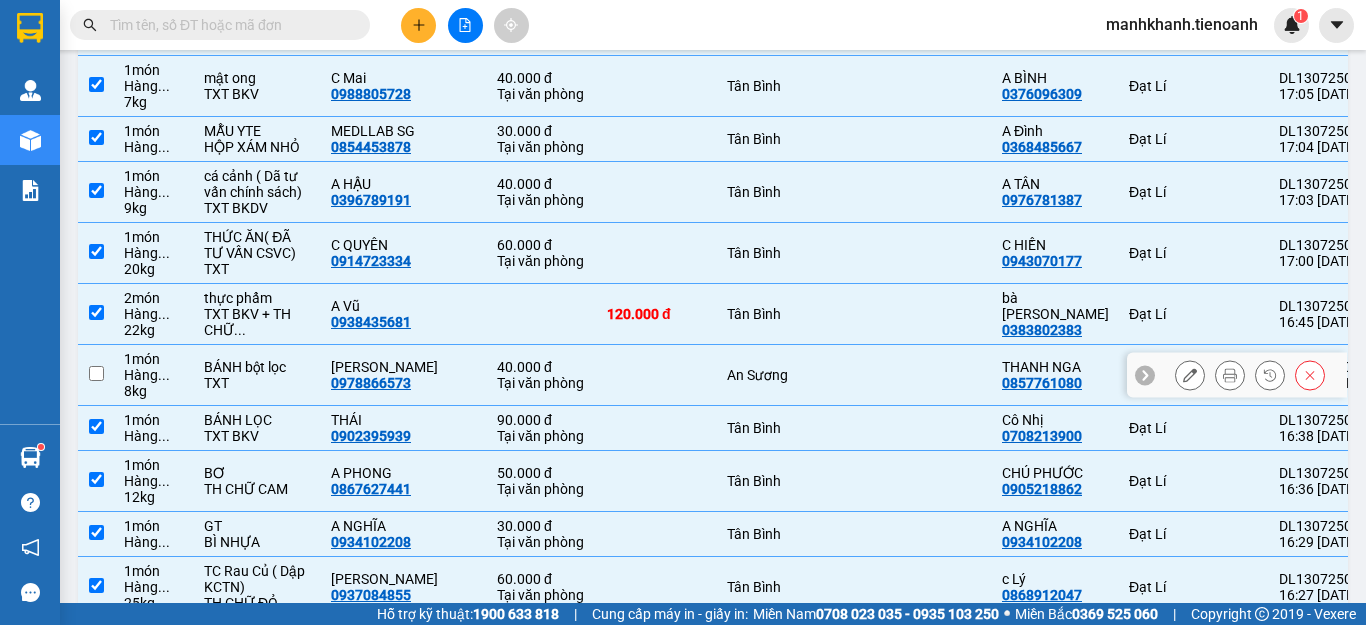 checkbox on "false" 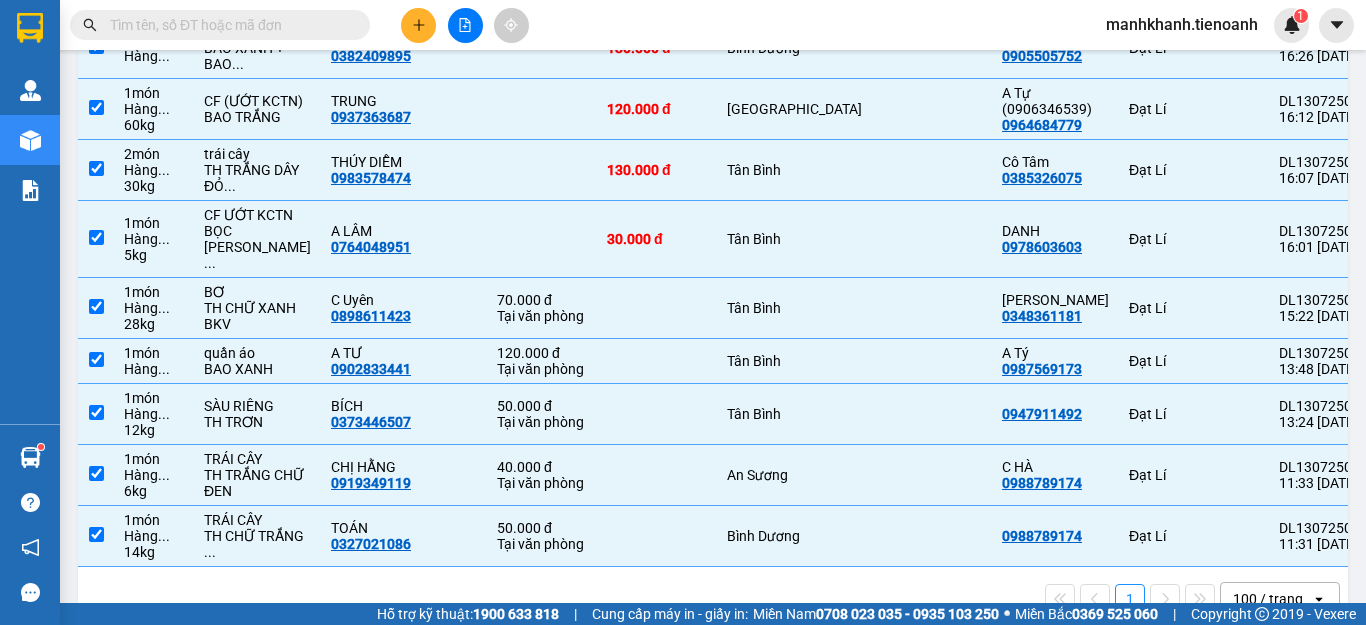 scroll, scrollTop: 1300, scrollLeft: 0, axis: vertical 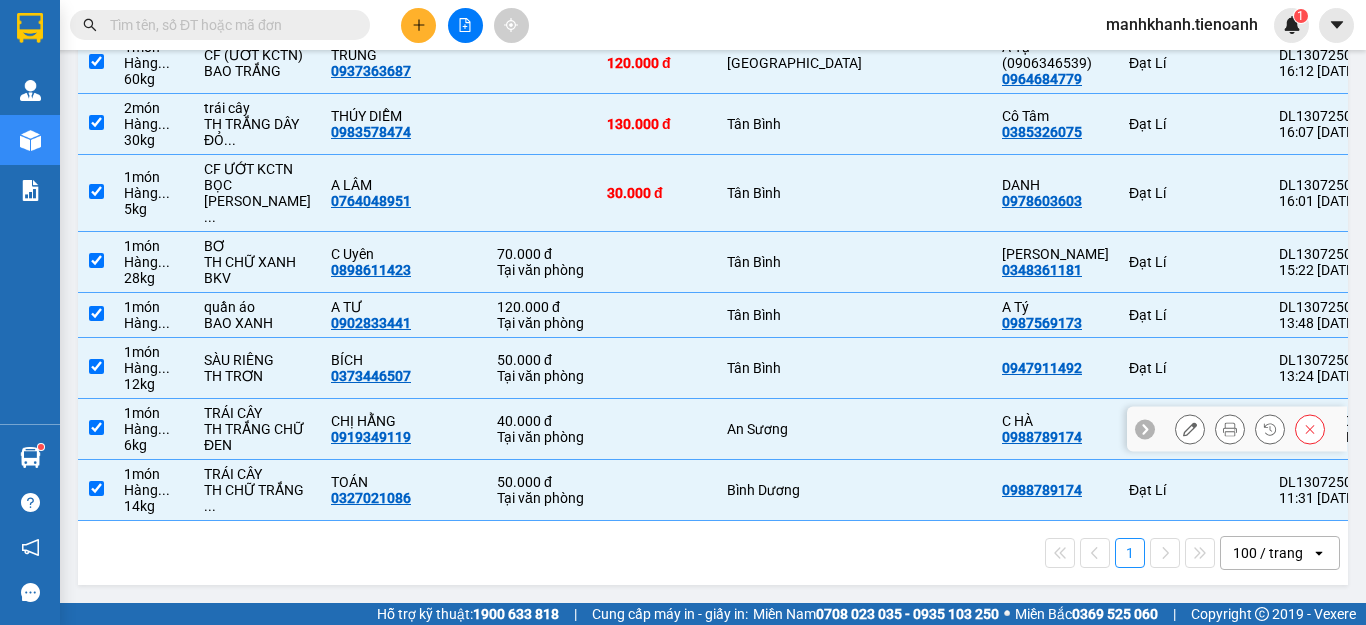 click at bounding box center [96, 427] 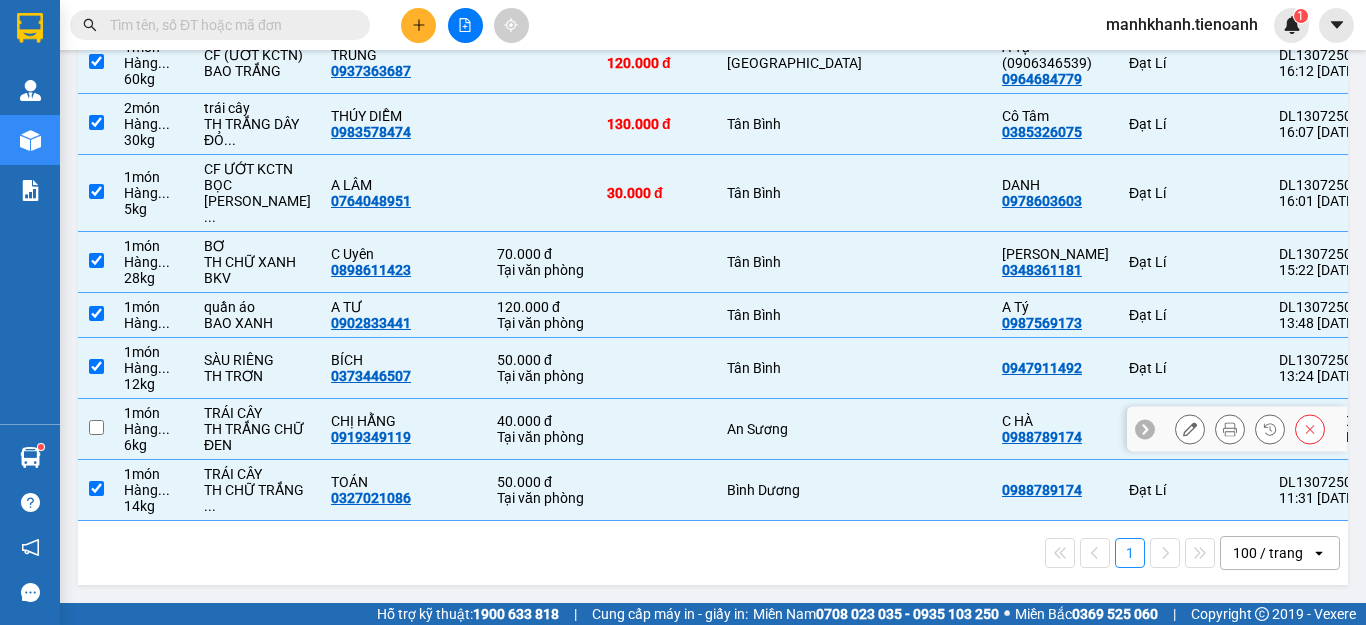 checkbox on "false" 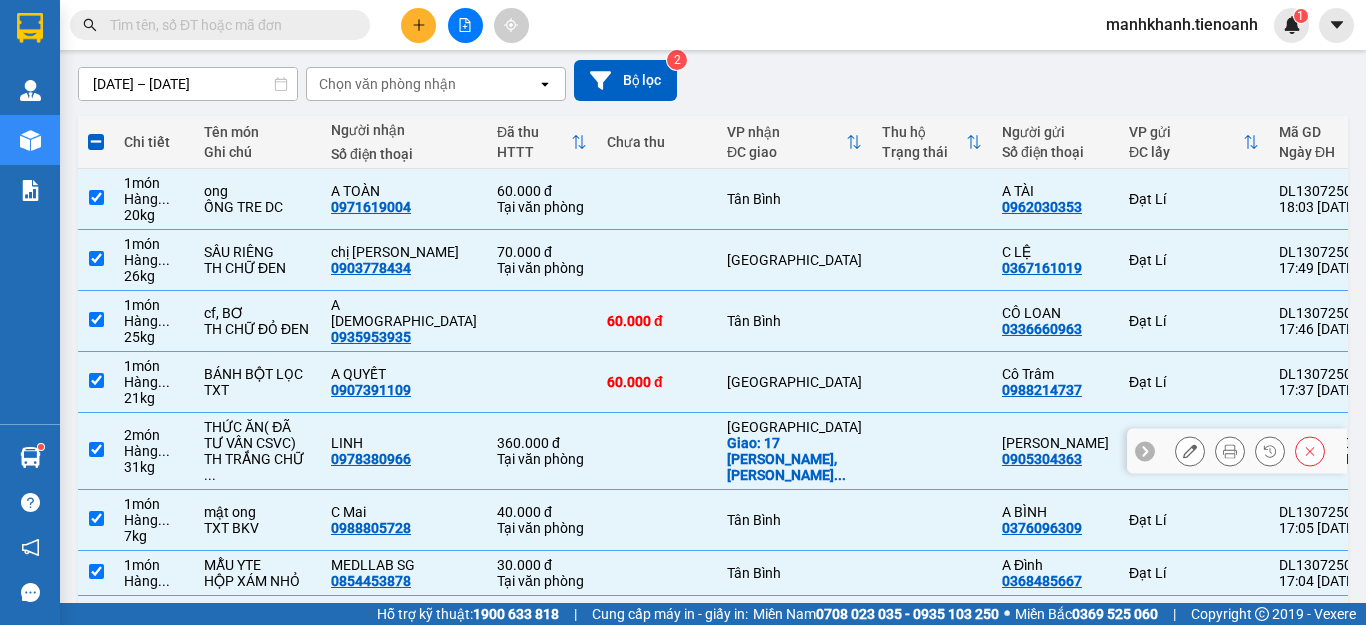 scroll, scrollTop: 0, scrollLeft: 0, axis: both 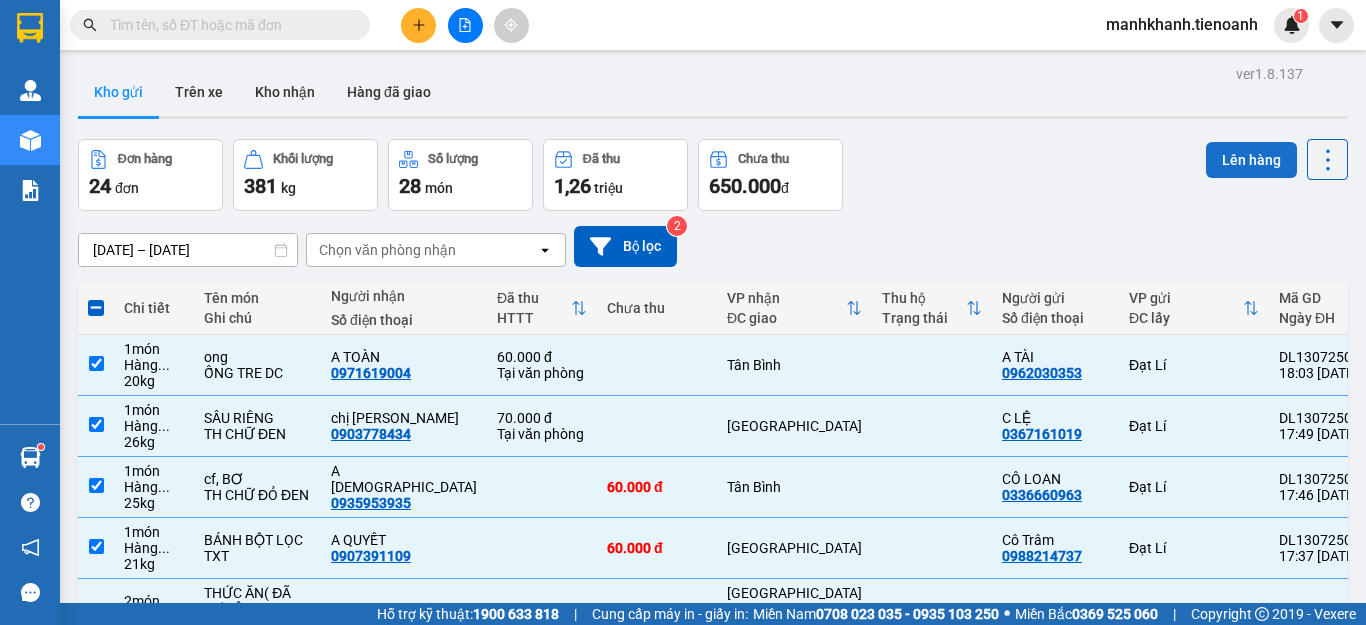click on "Lên hàng" at bounding box center (1251, 160) 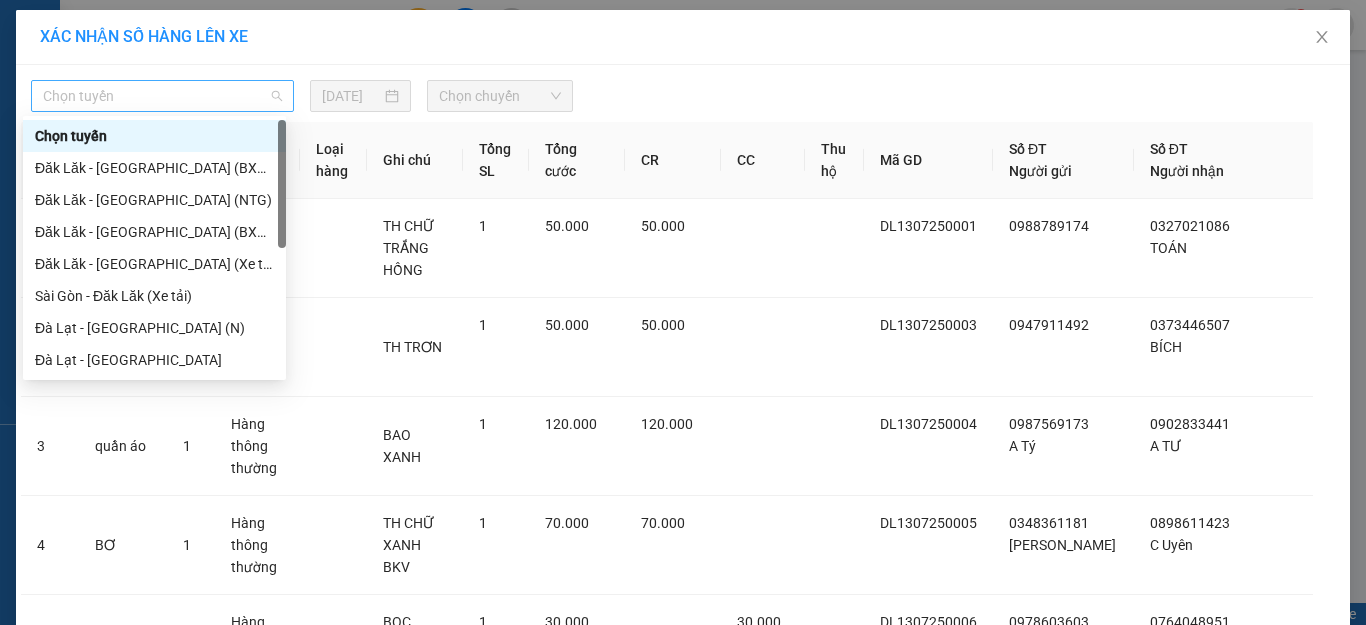 click on "Chọn tuyến" at bounding box center (162, 96) 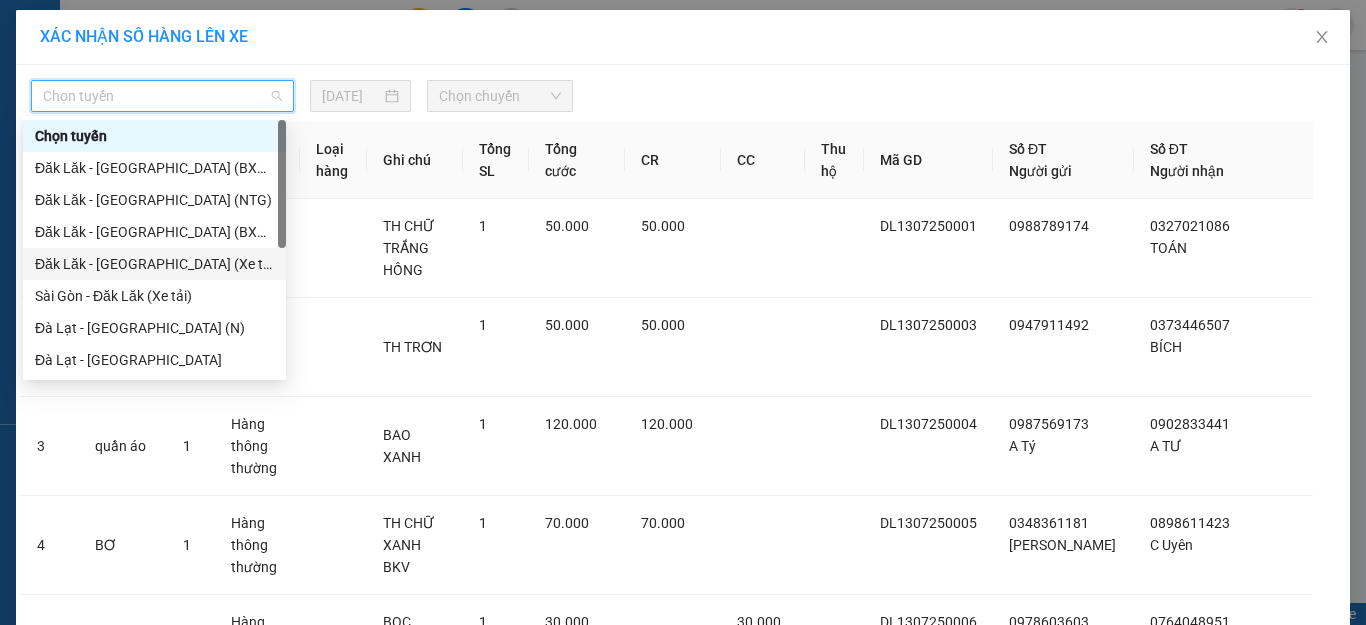 click on "Đăk Lăk - [GEOGRAPHIC_DATA] (Xe tải)" at bounding box center (154, 264) 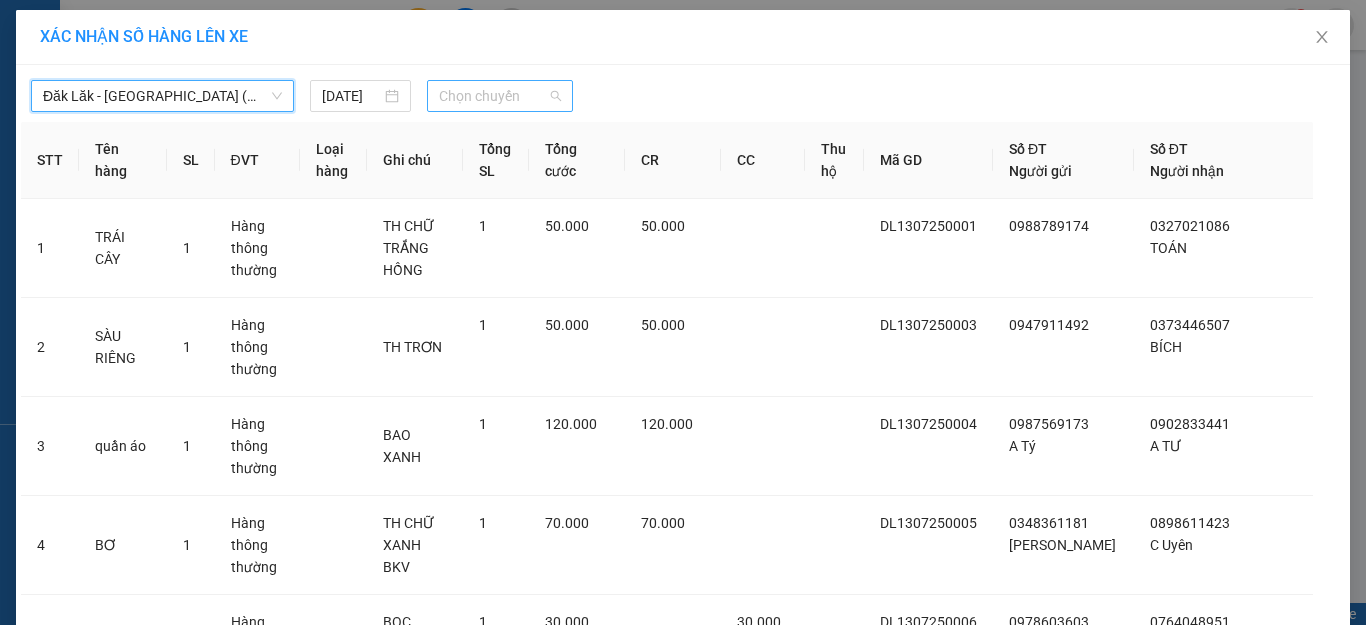 click on "Chọn chuyến" at bounding box center [500, 96] 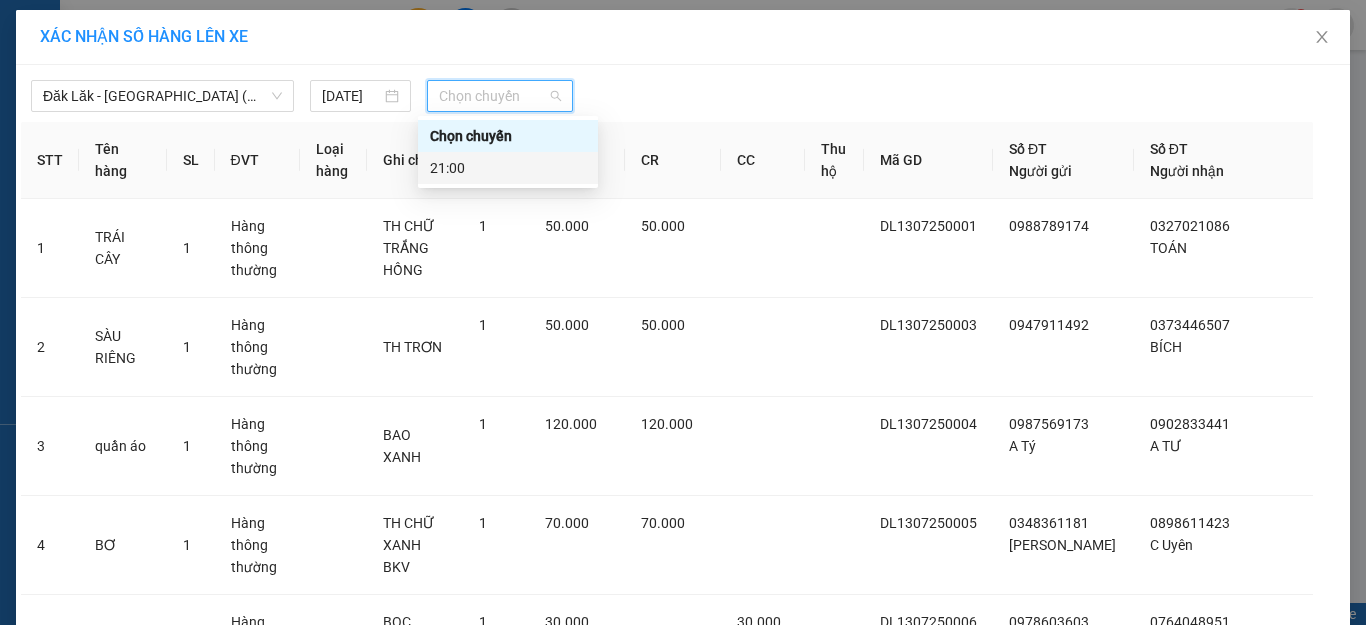 click on "21:00" at bounding box center [508, 168] 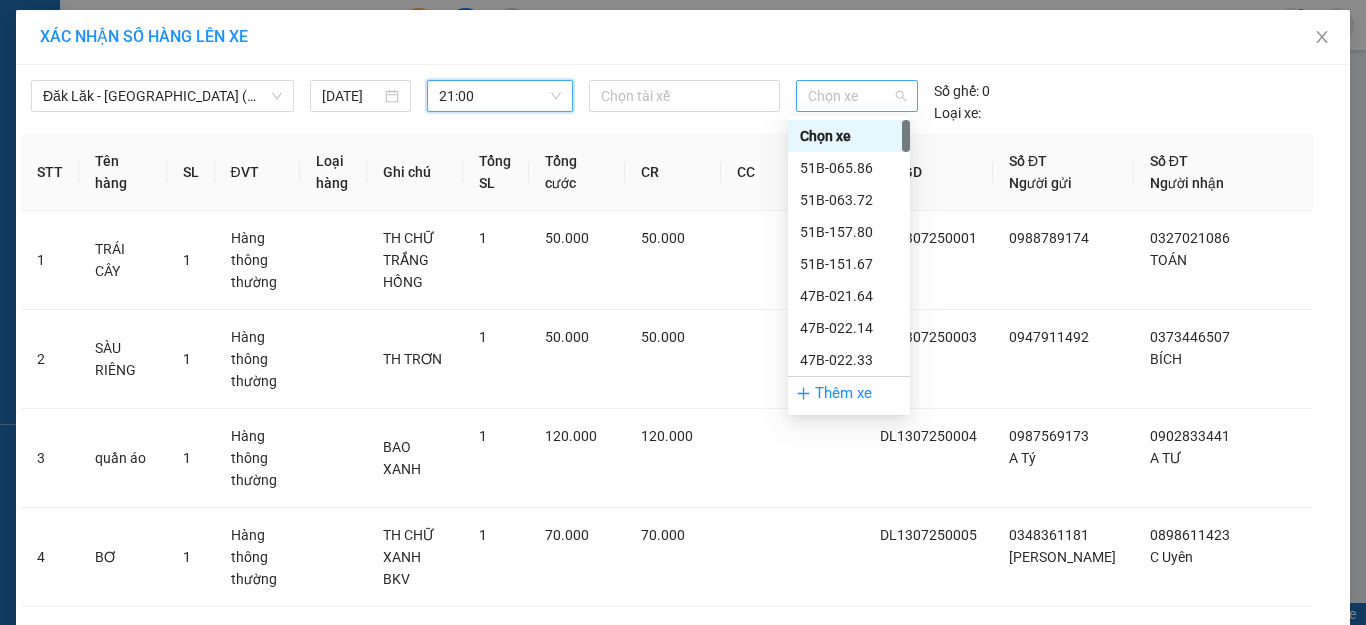 click on "Chọn xe" at bounding box center (857, 96) 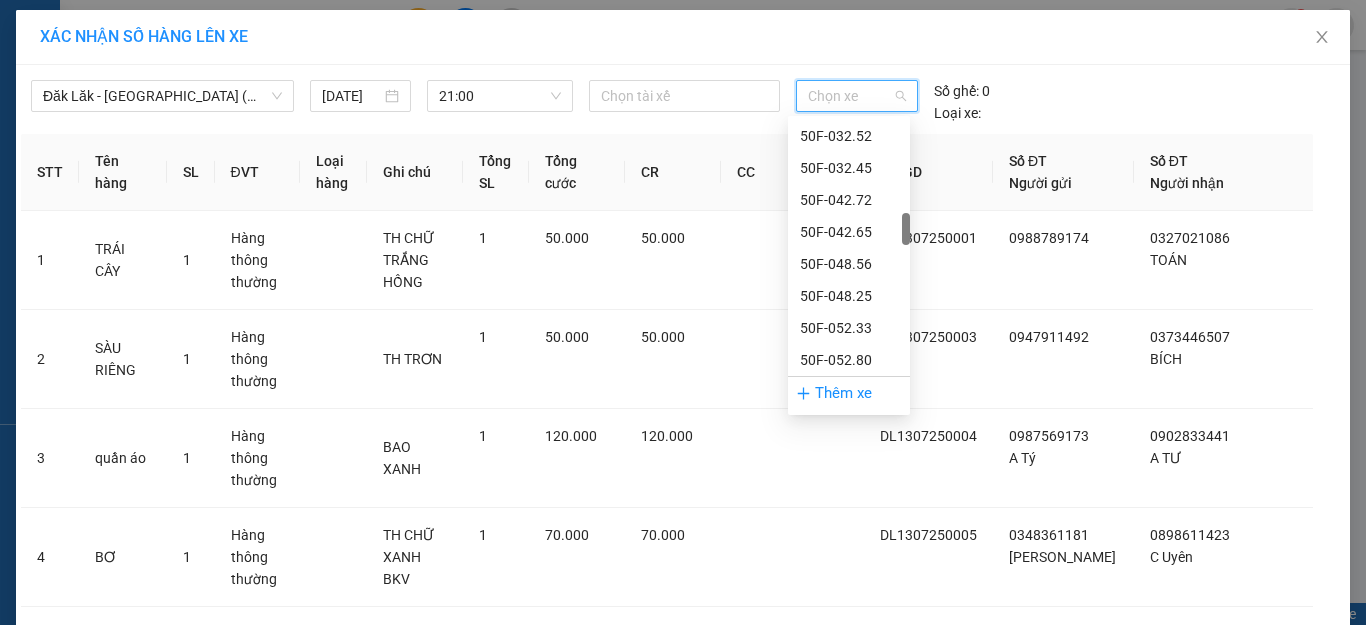 scroll, scrollTop: 900, scrollLeft: 0, axis: vertical 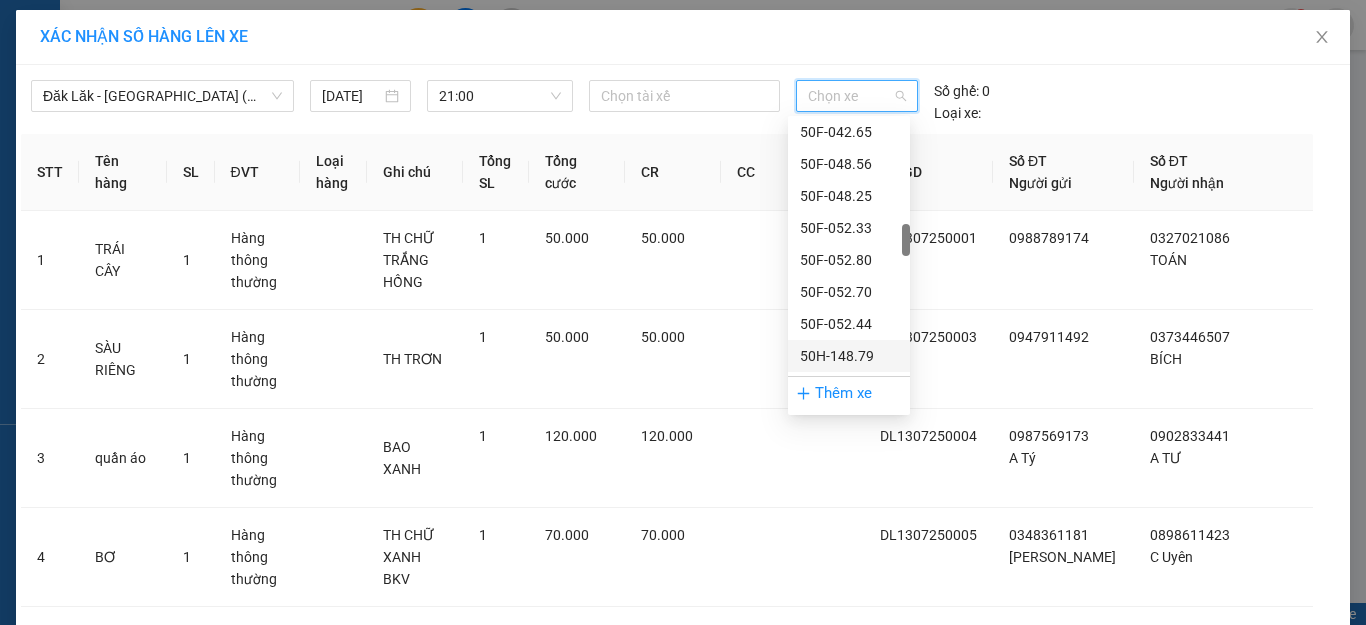 click on "50H-148.79" at bounding box center [849, 356] 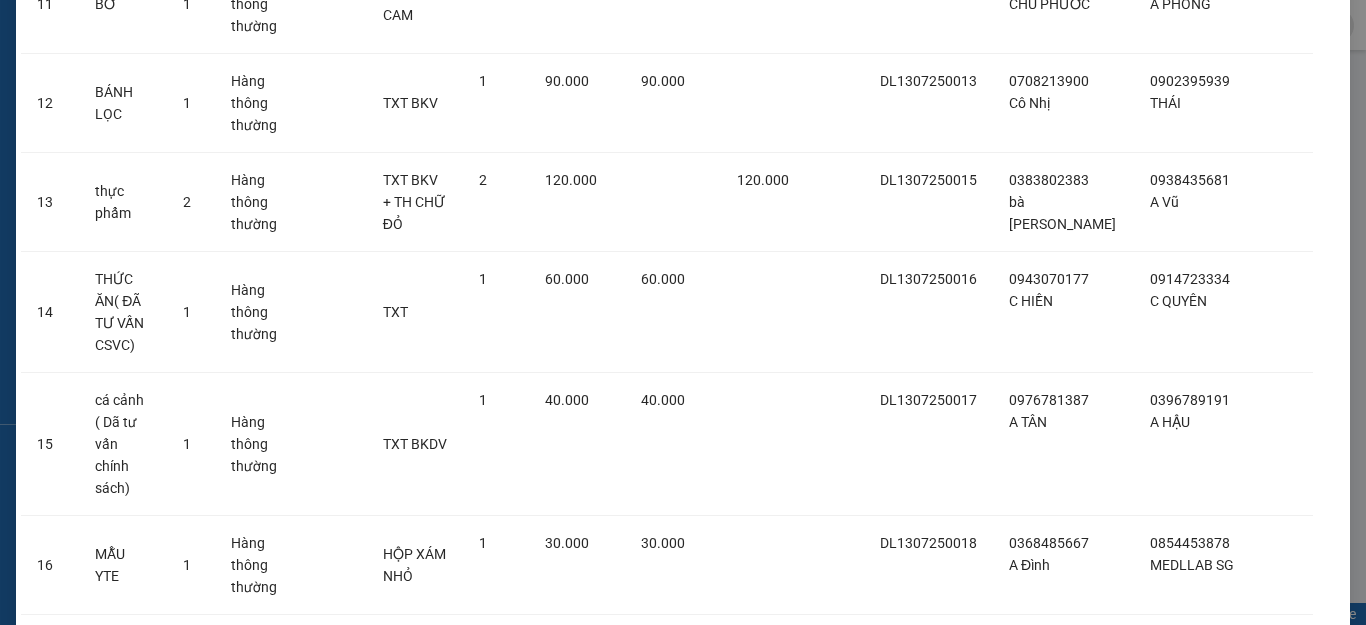 scroll, scrollTop: 1898, scrollLeft: 0, axis: vertical 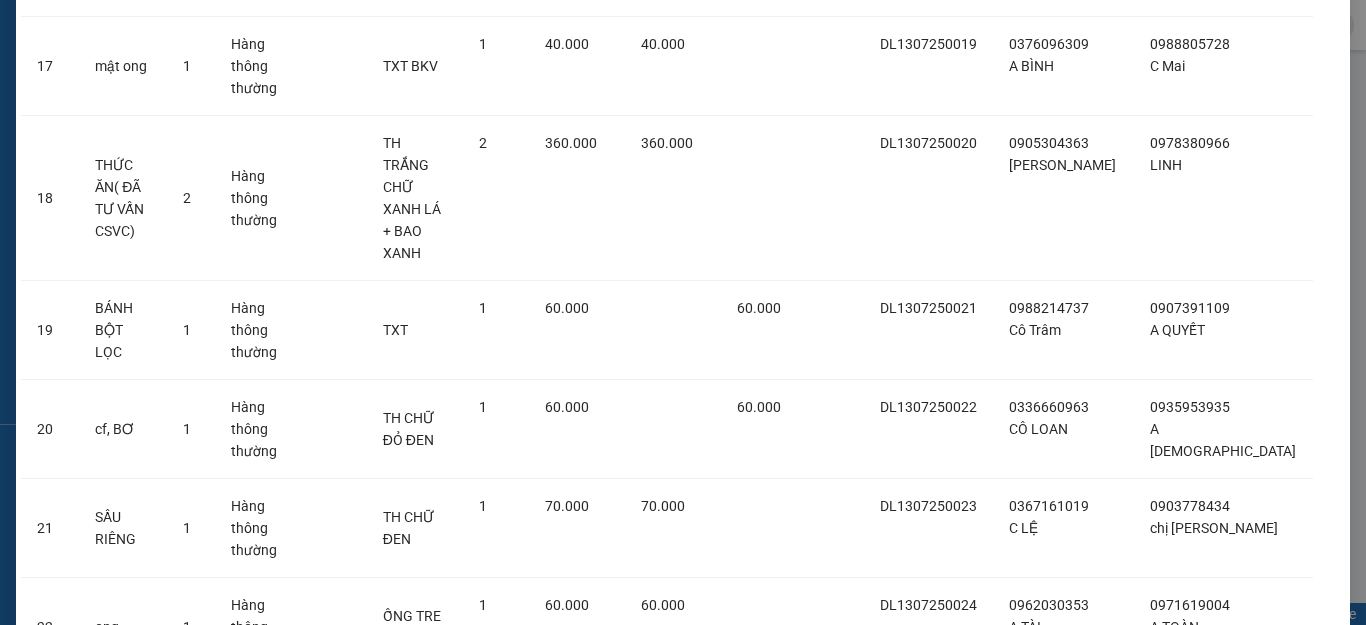 click on "Lên hàng" at bounding box center (756, 790) 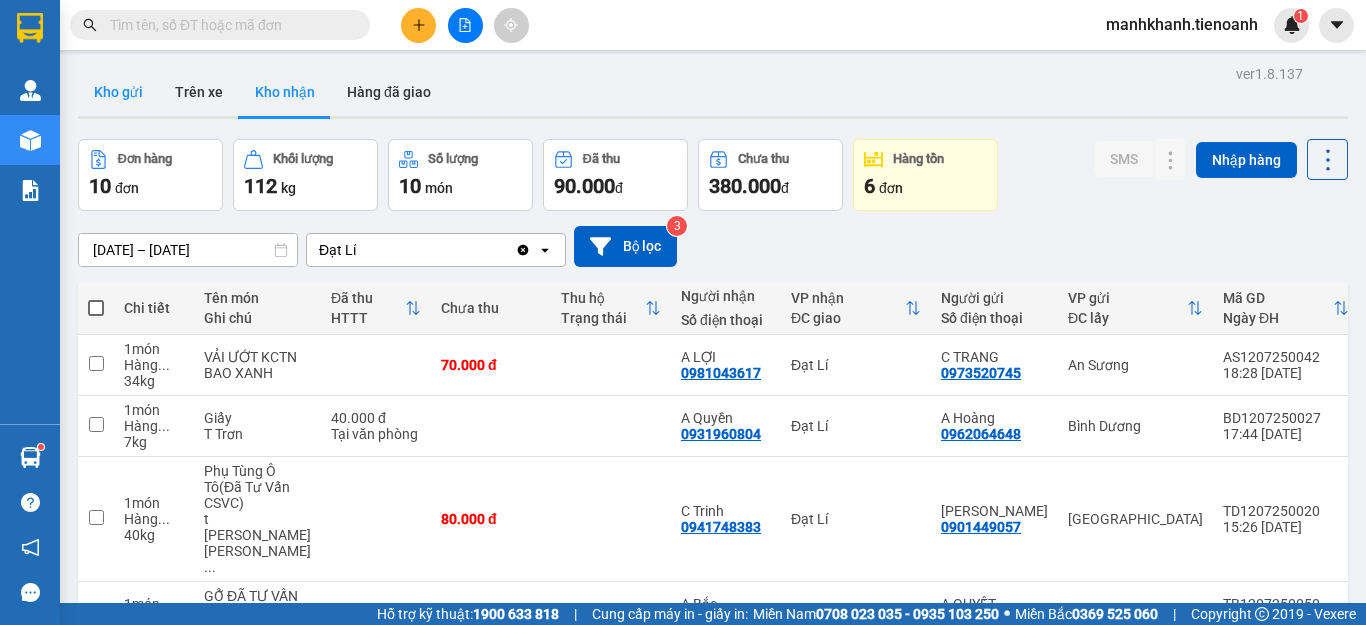 scroll, scrollTop: 0, scrollLeft: 0, axis: both 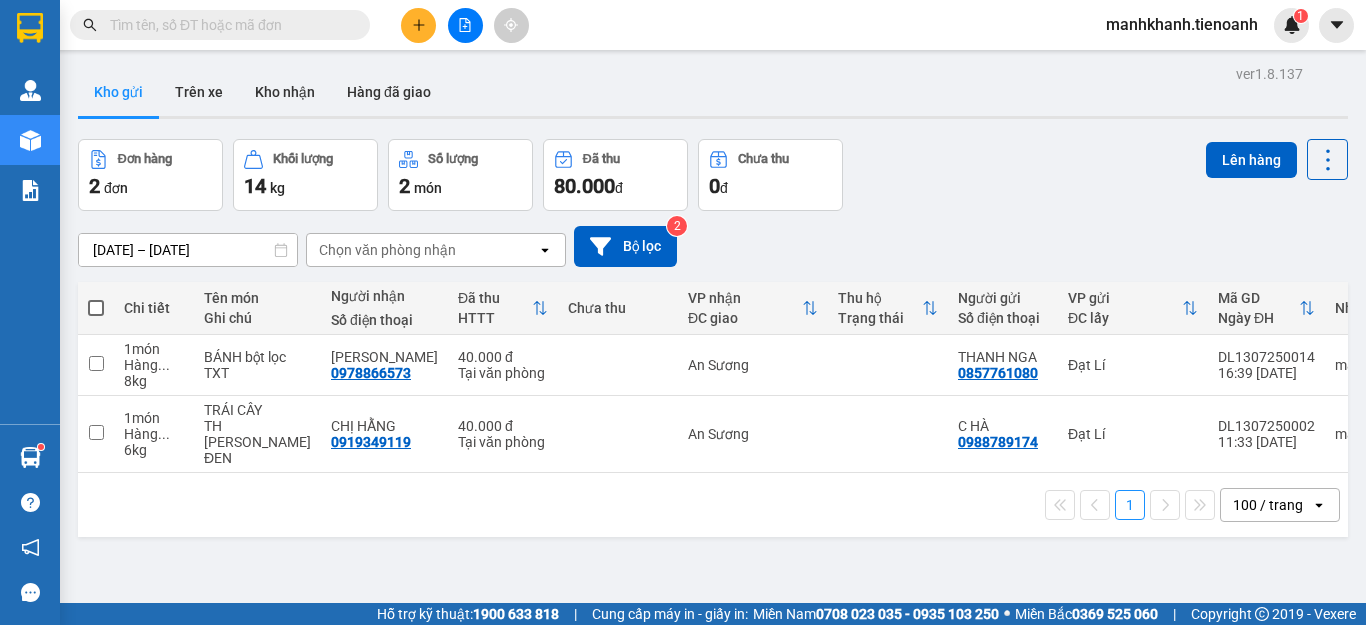 click on "Kho nhận" at bounding box center [285, 92] 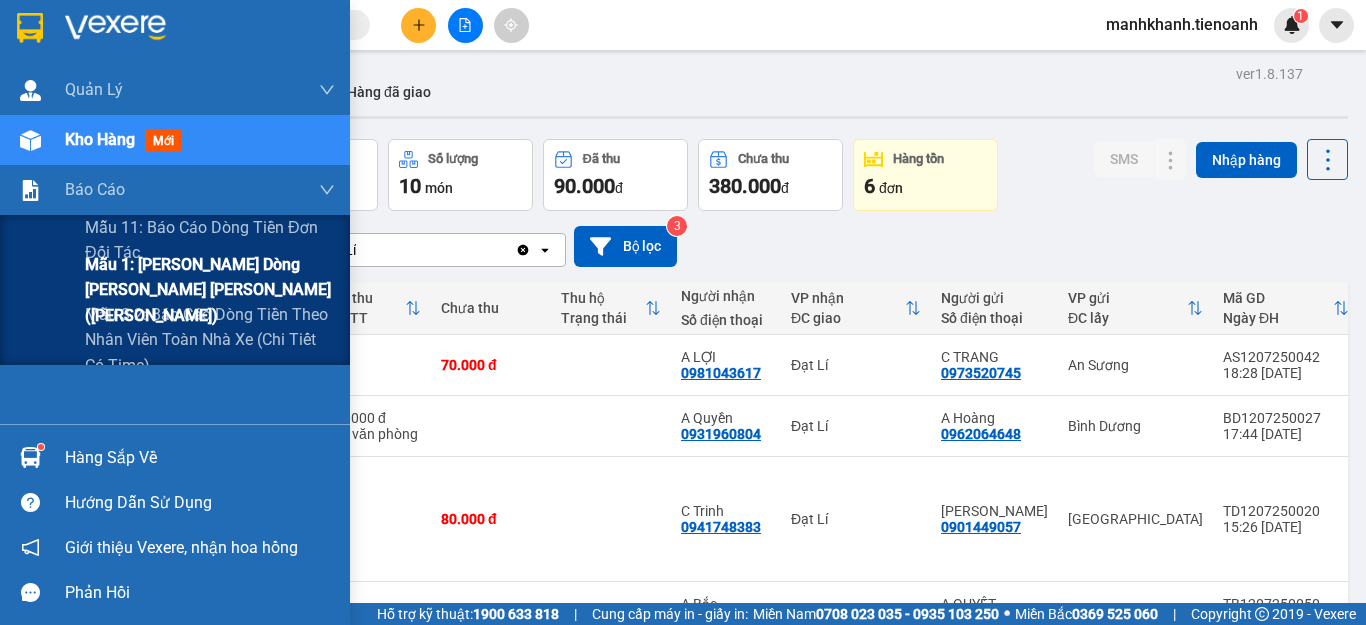 click on "Mẫu 1: Báo cáo dòng tiền theo nhân viên ([PERSON_NAME])" at bounding box center [210, 289] 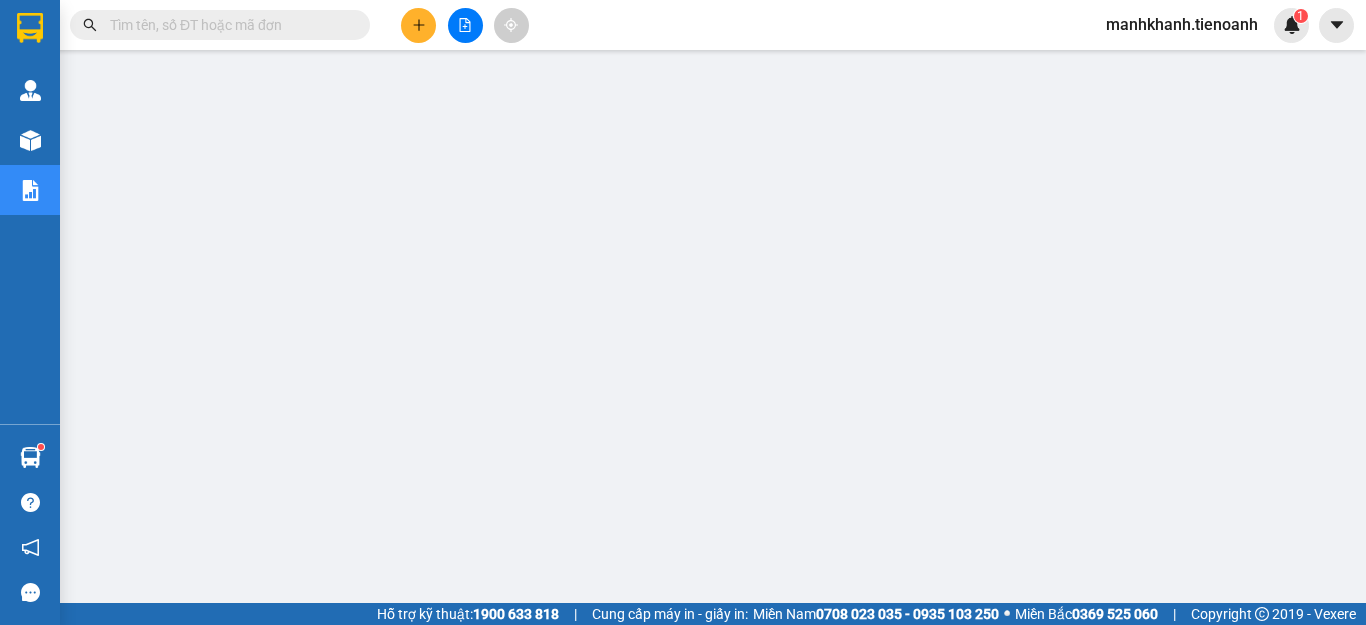 scroll, scrollTop: 244, scrollLeft: 0, axis: vertical 